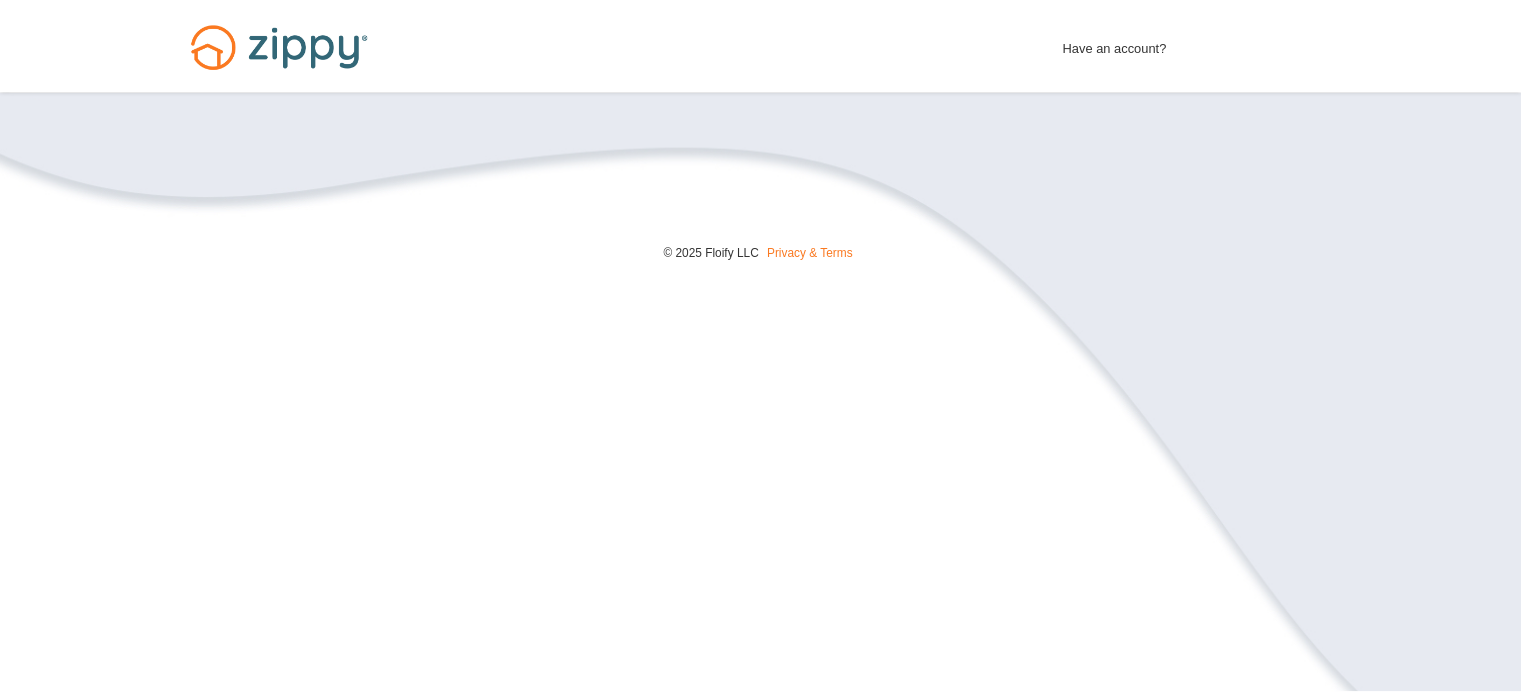 scroll, scrollTop: 0, scrollLeft: 0, axis: both 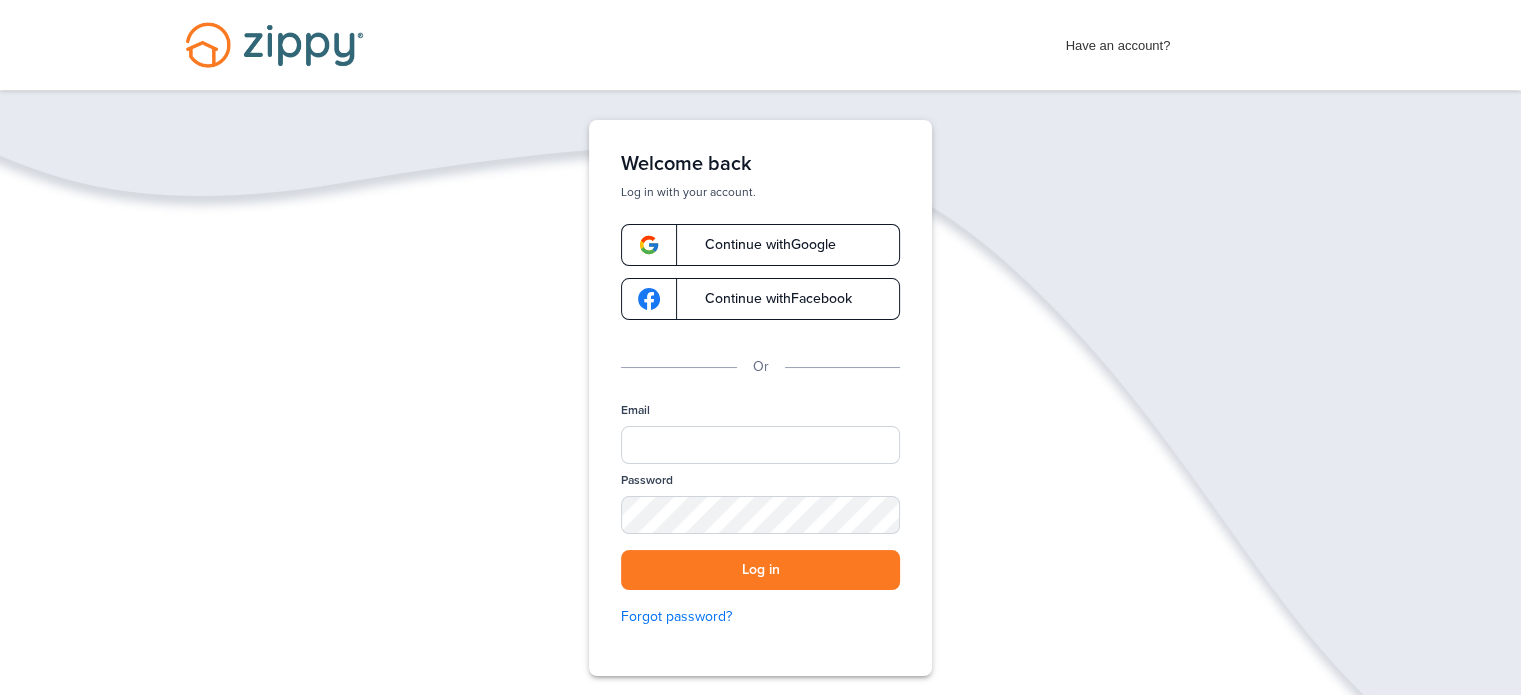 click on "Continue with  Google" at bounding box center (760, 245) 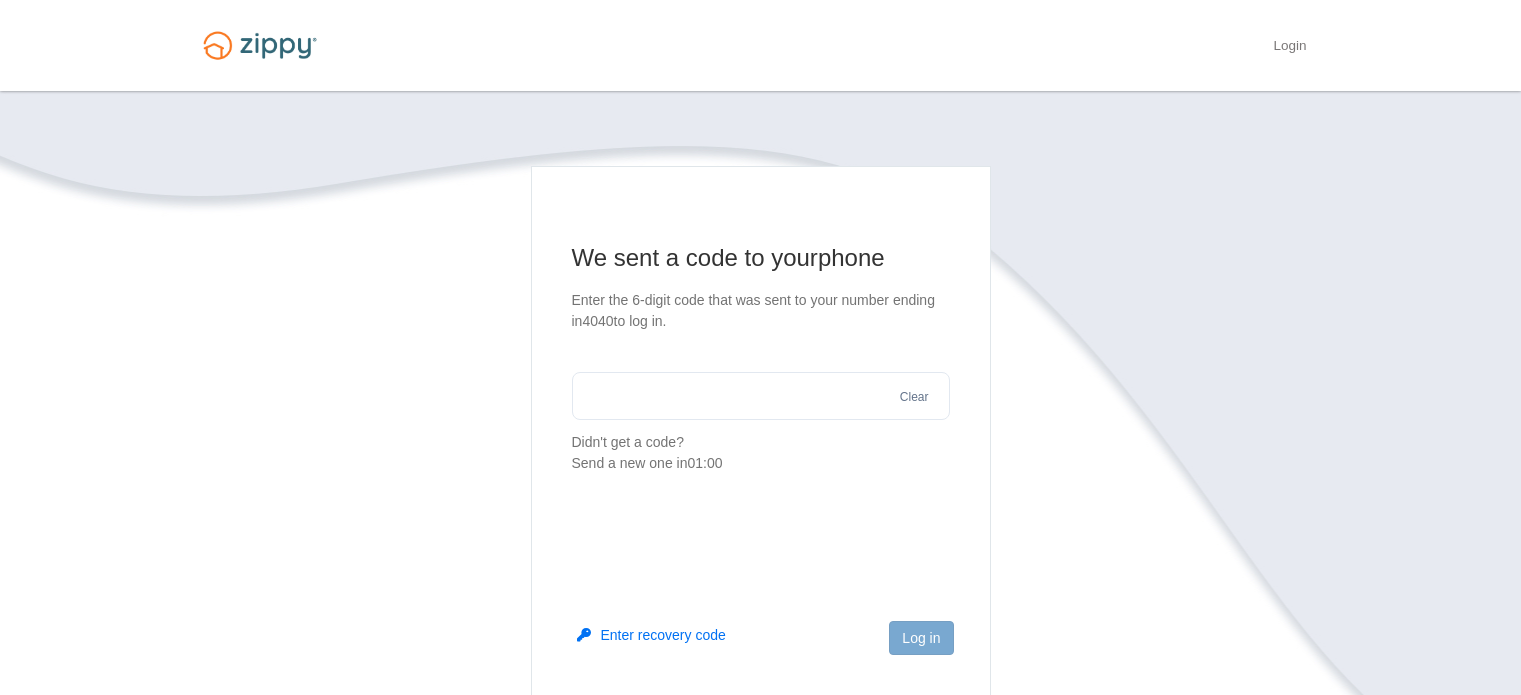 scroll, scrollTop: 0, scrollLeft: 0, axis: both 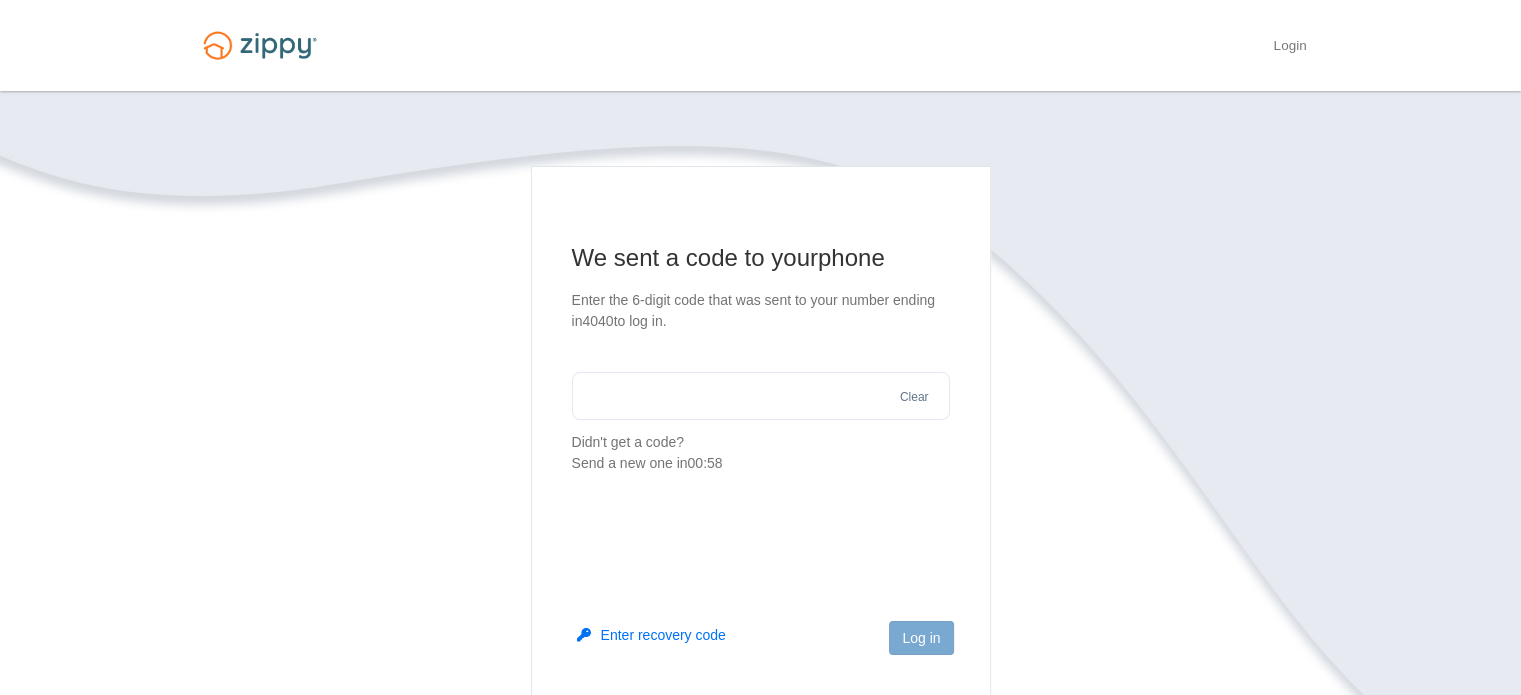 click at bounding box center (761, 396) 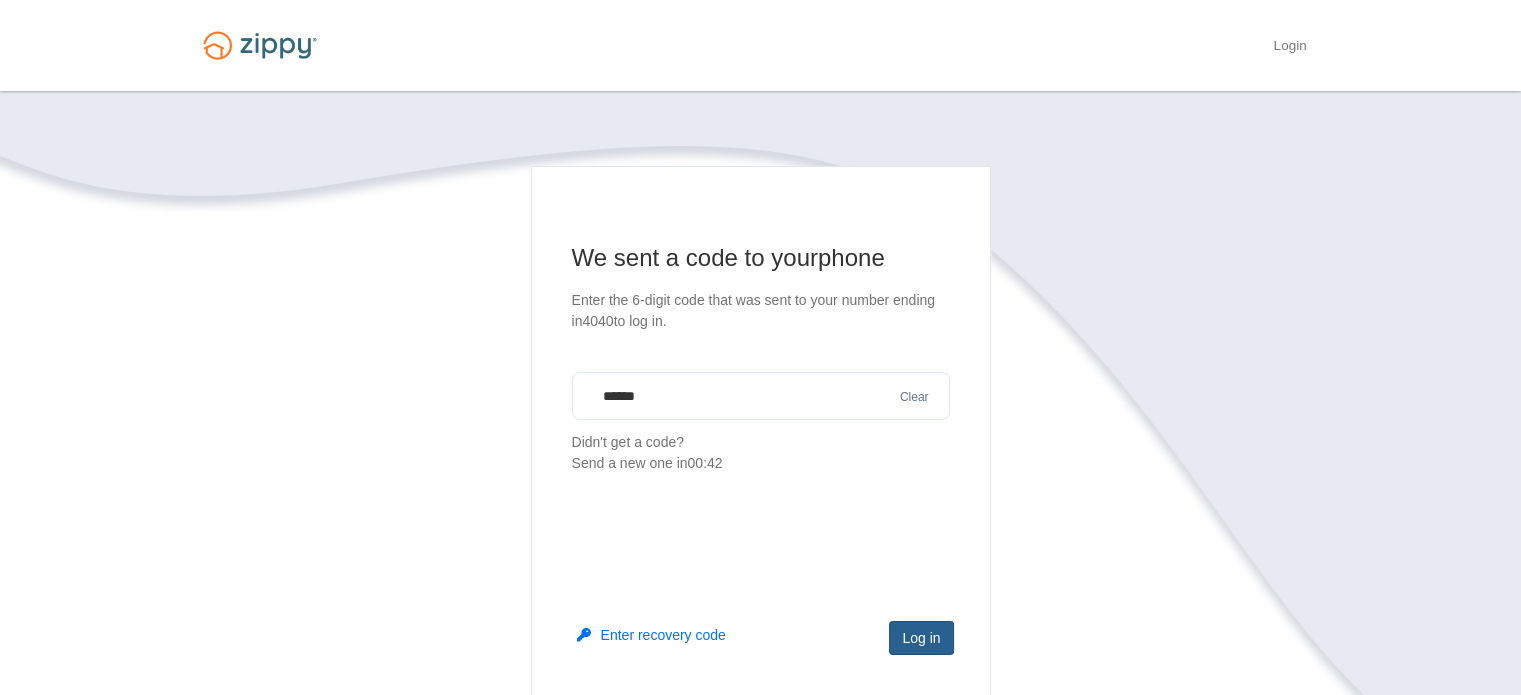 type on "******" 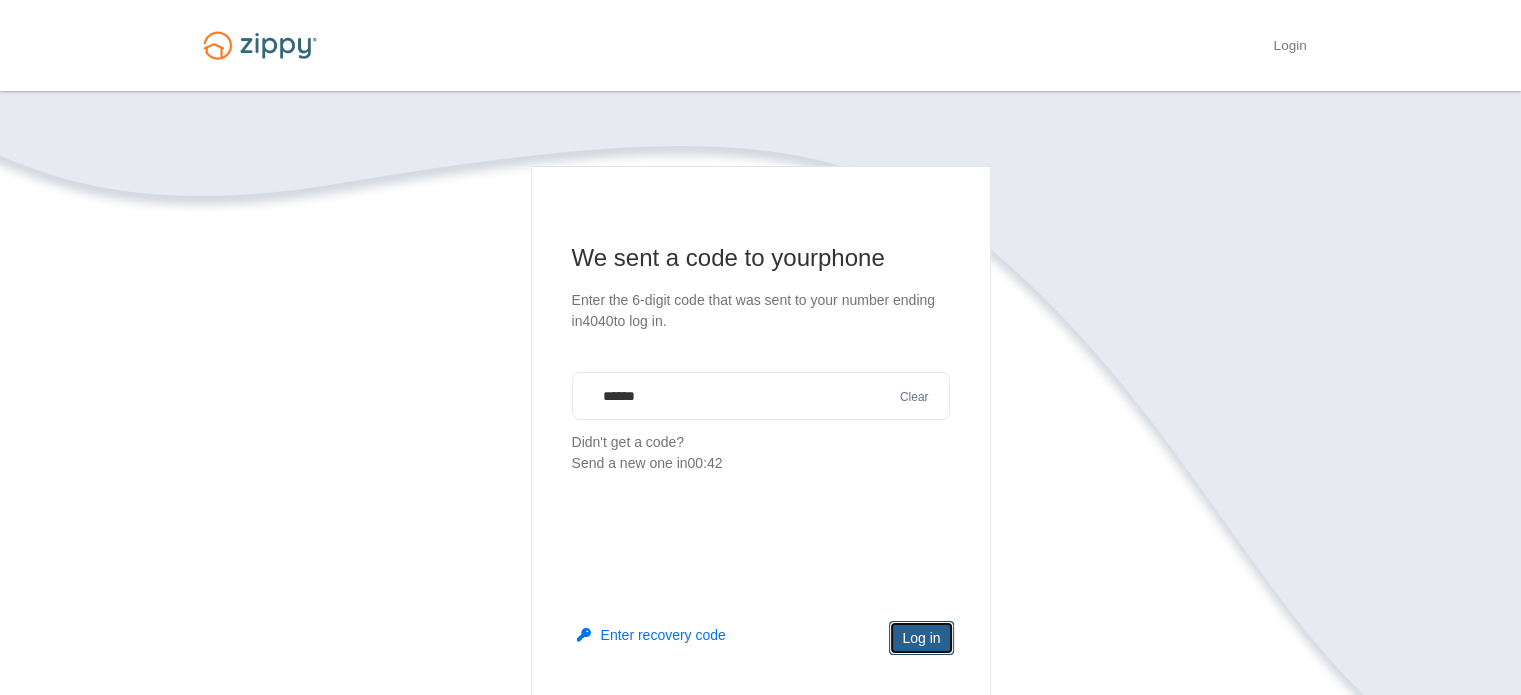 click on "Log in" at bounding box center [921, 638] 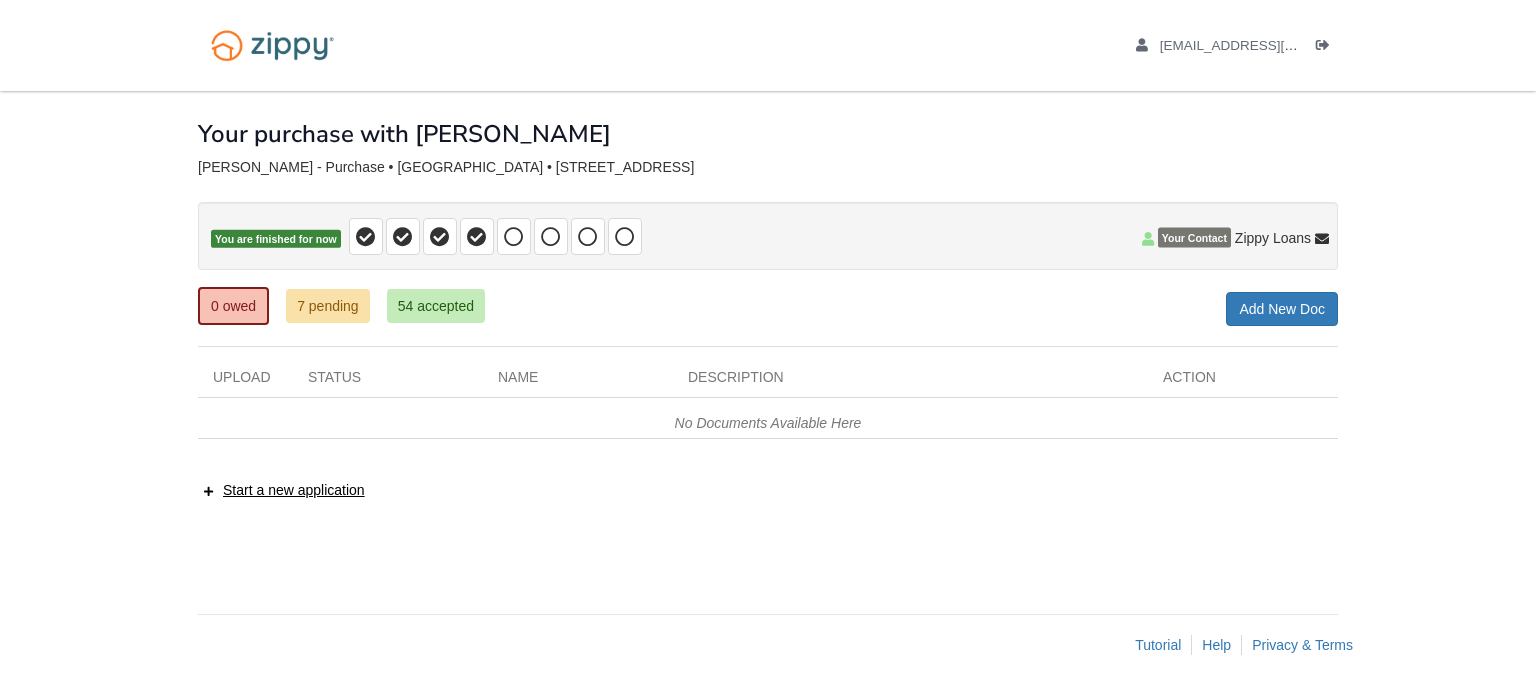 scroll, scrollTop: 0, scrollLeft: 0, axis: both 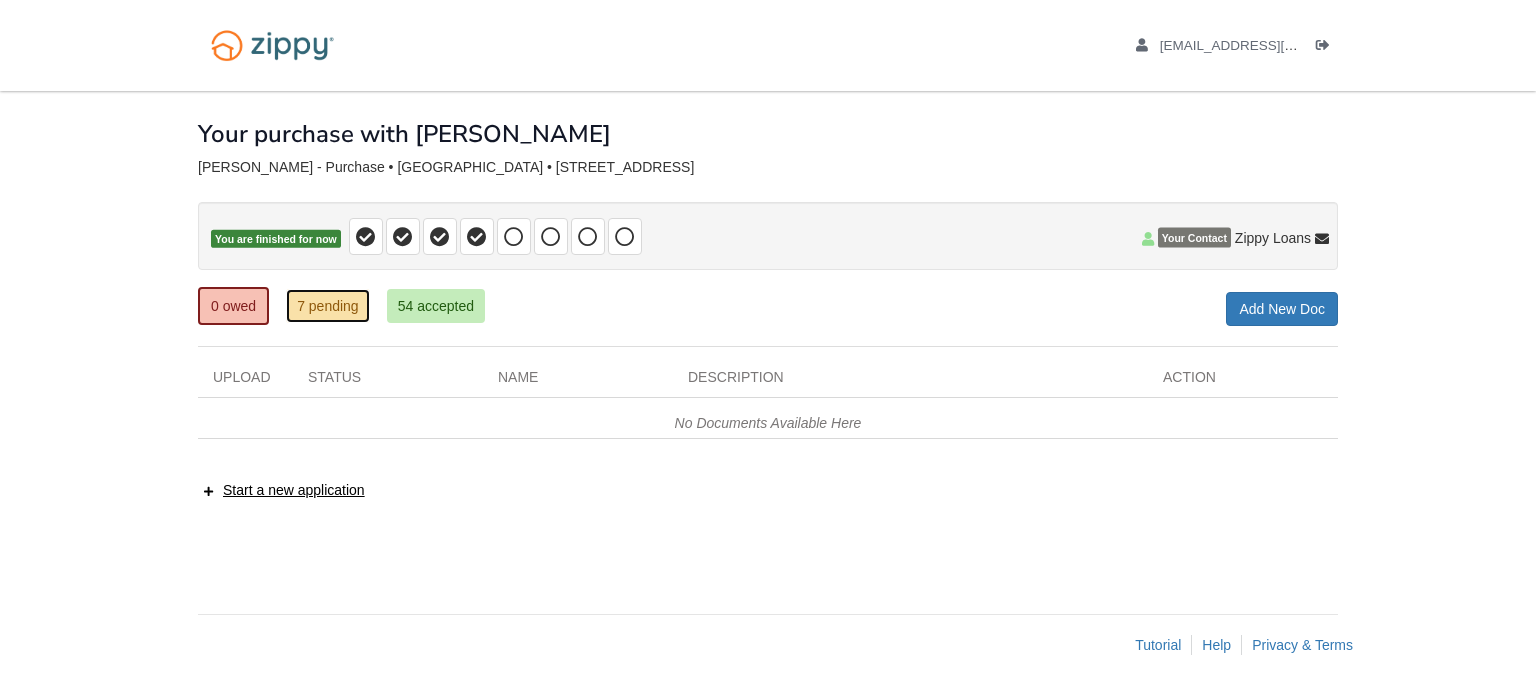 click on "7 pending" at bounding box center (328, 306) 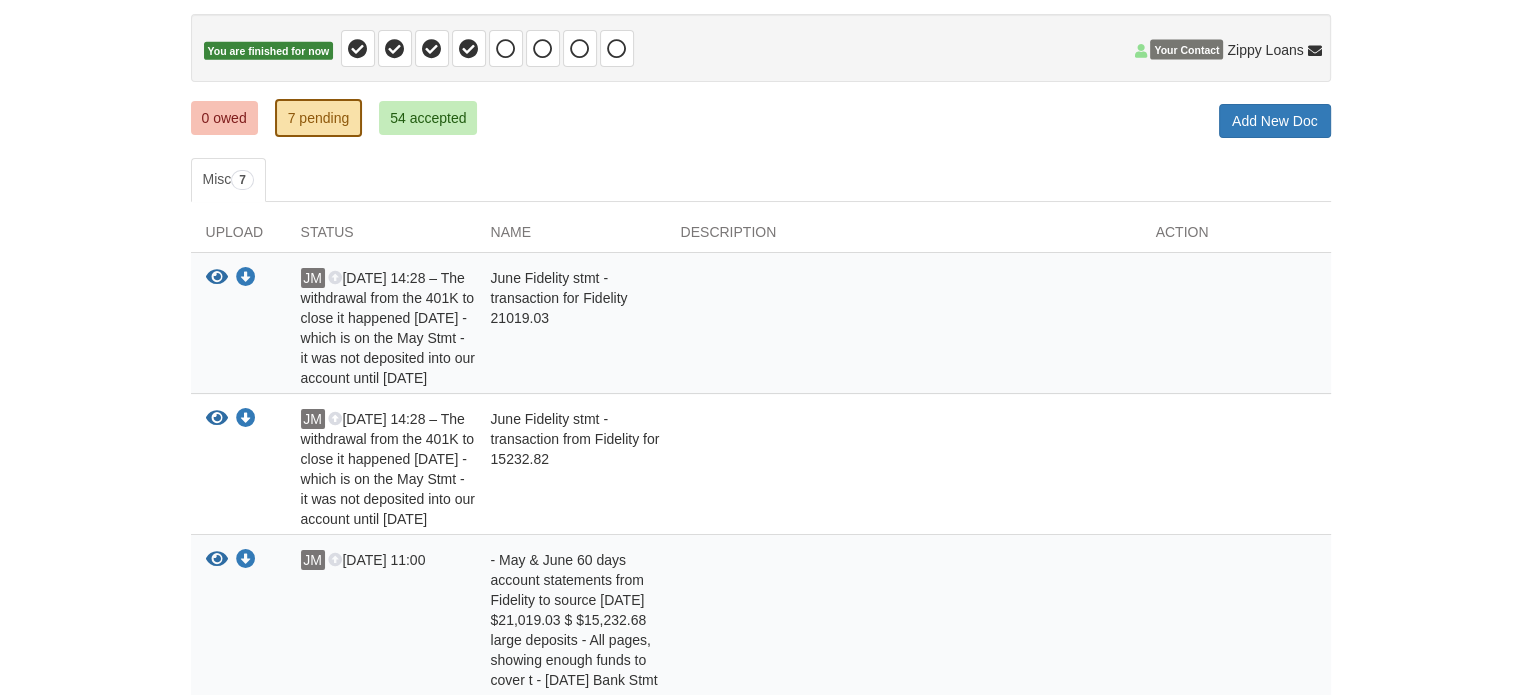 scroll, scrollTop: 200, scrollLeft: 0, axis: vertical 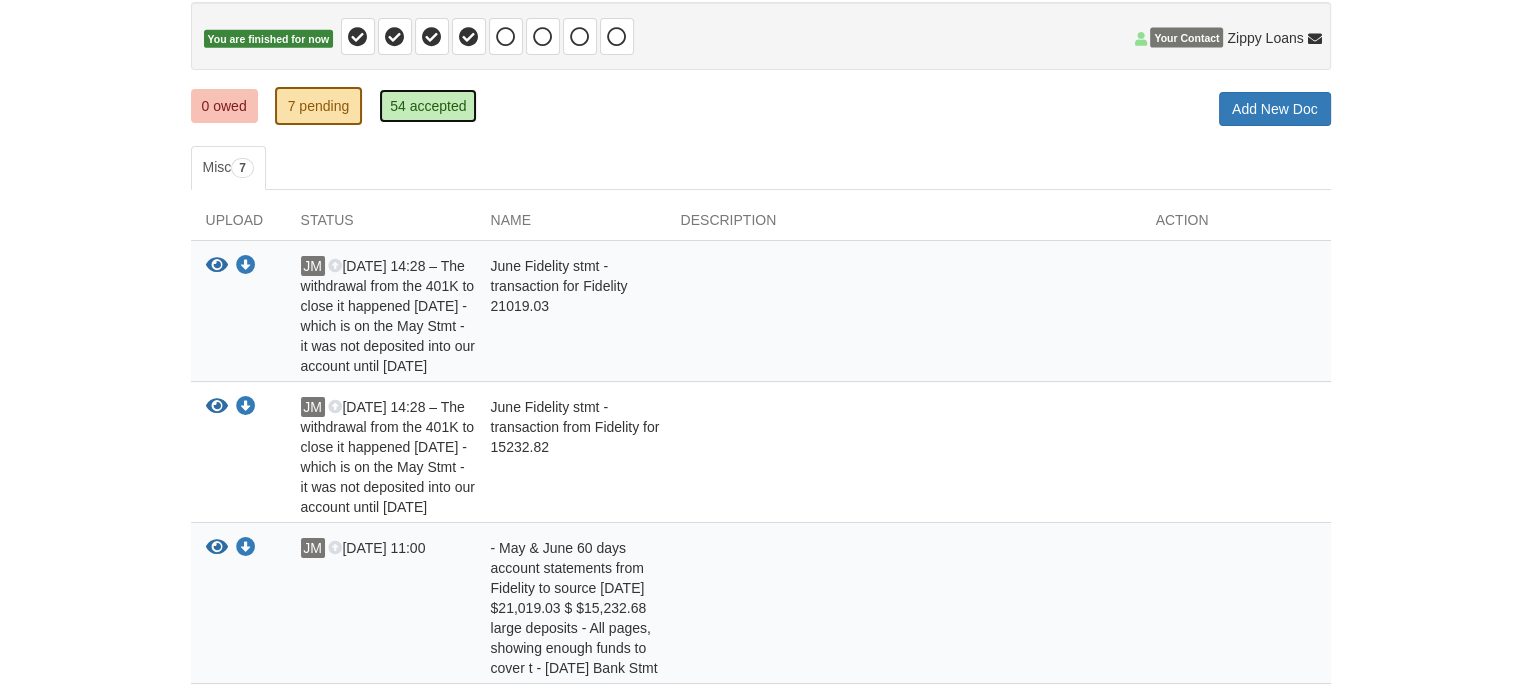 click on "54 accepted" at bounding box center [428, 106] 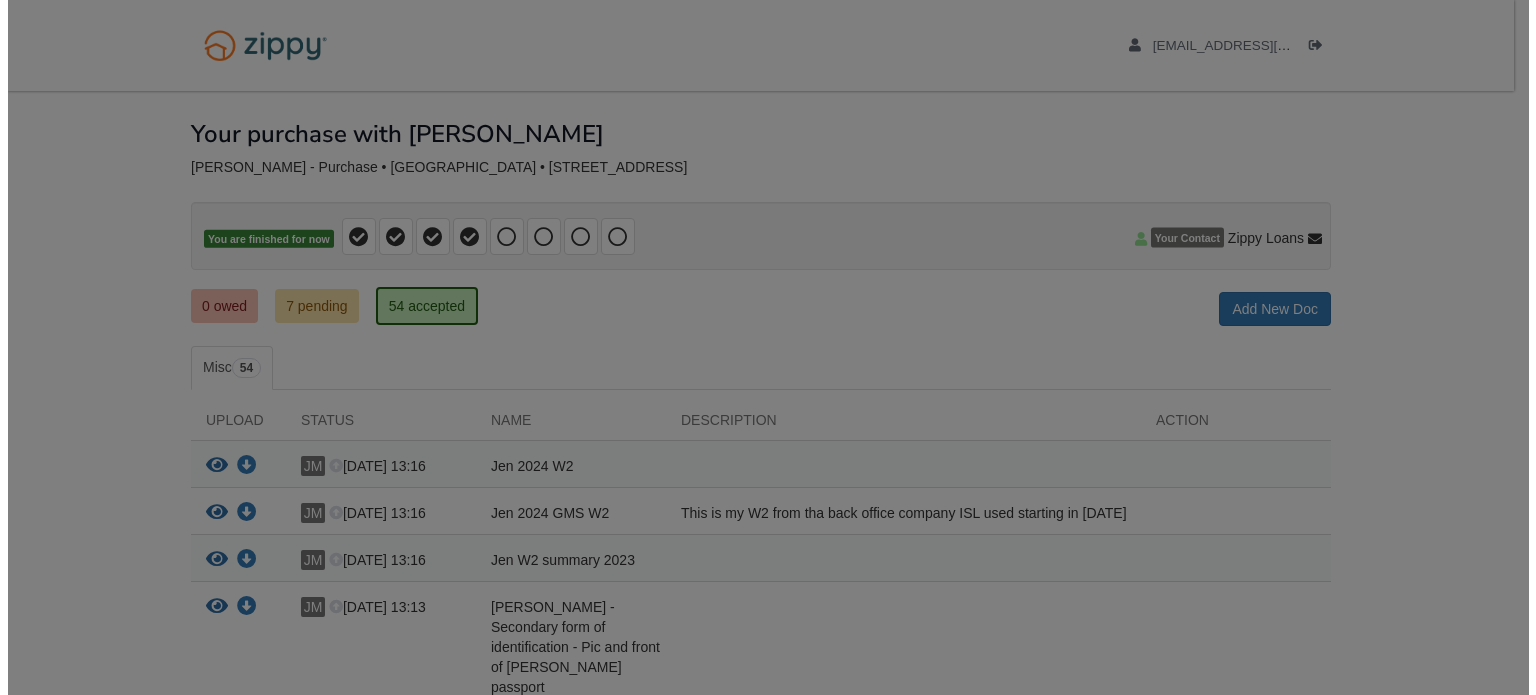 scroll, scrollTop: 0, scrollLeft: 0, axis: both 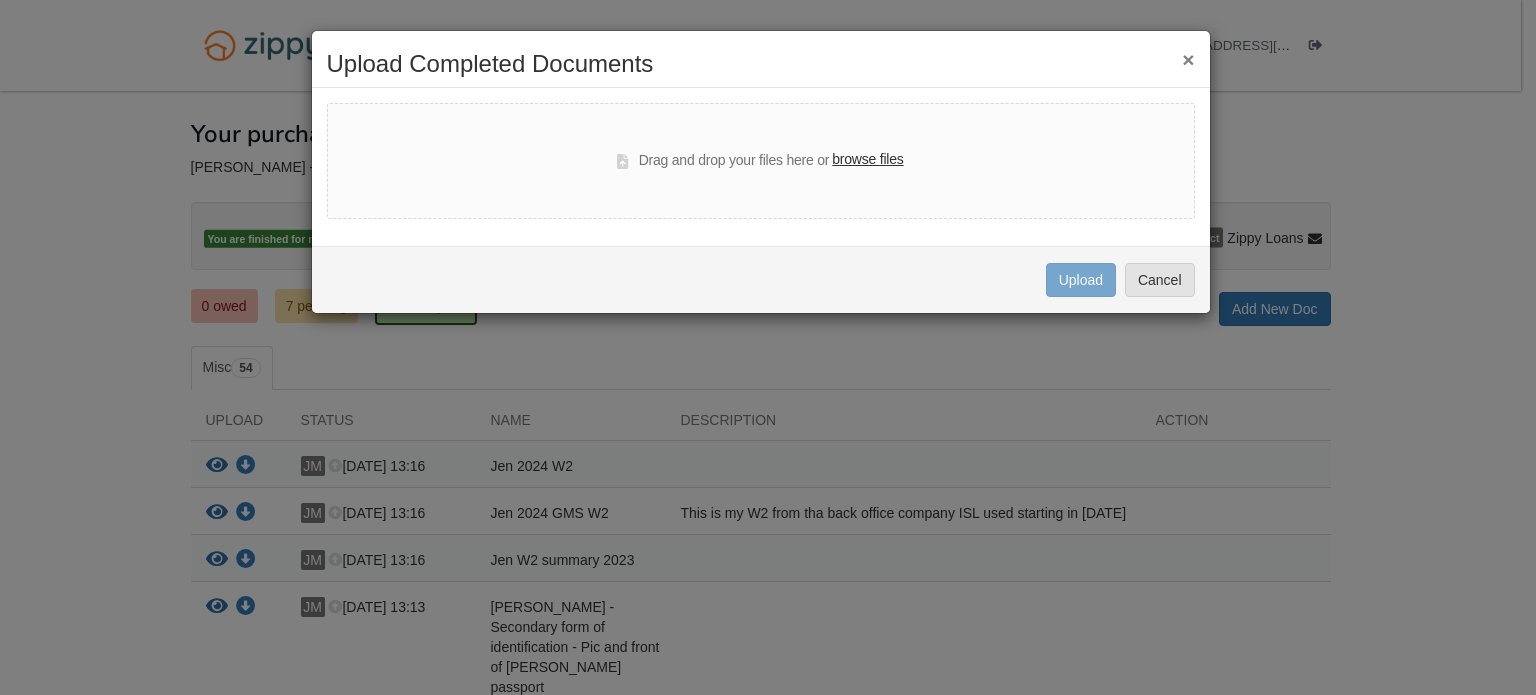 click on "Drag and drop your files here or   browse files" at bounding box center [761, 161] 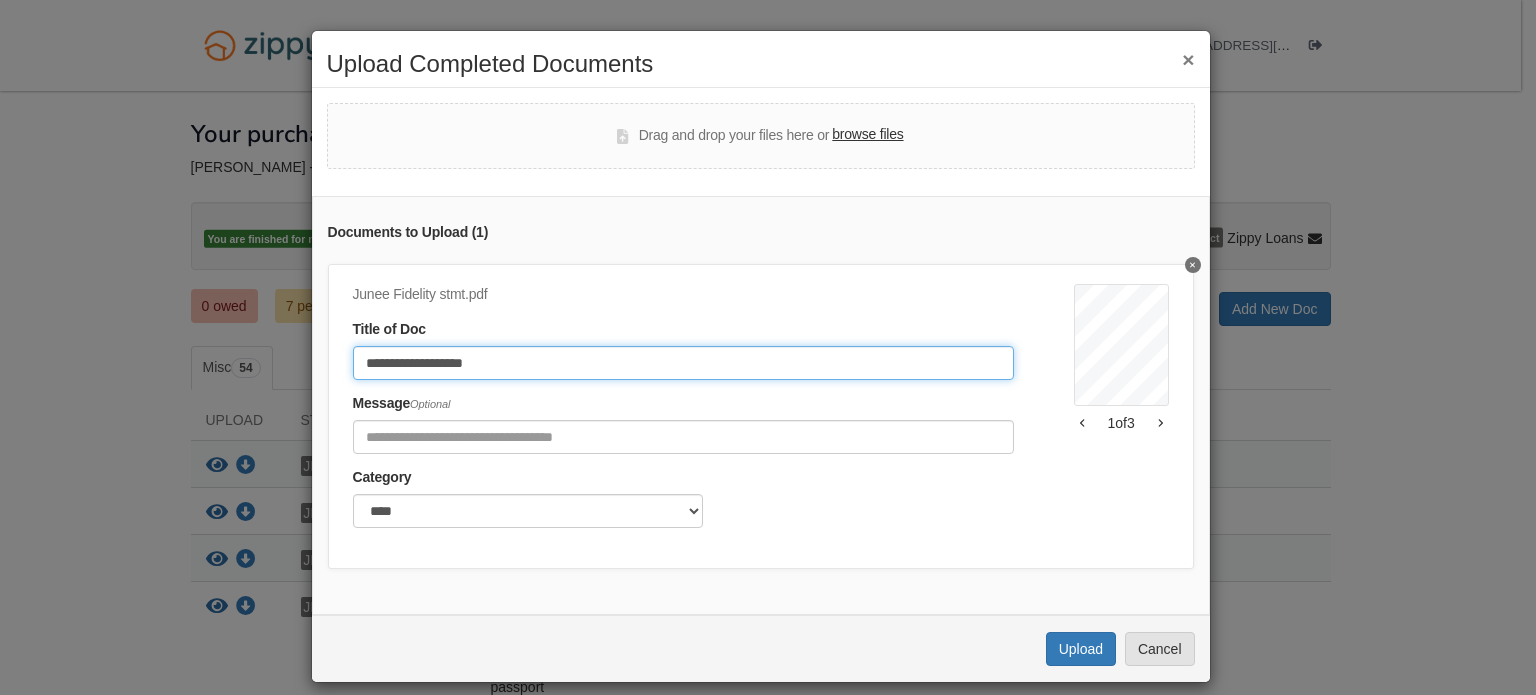 click on "**********" 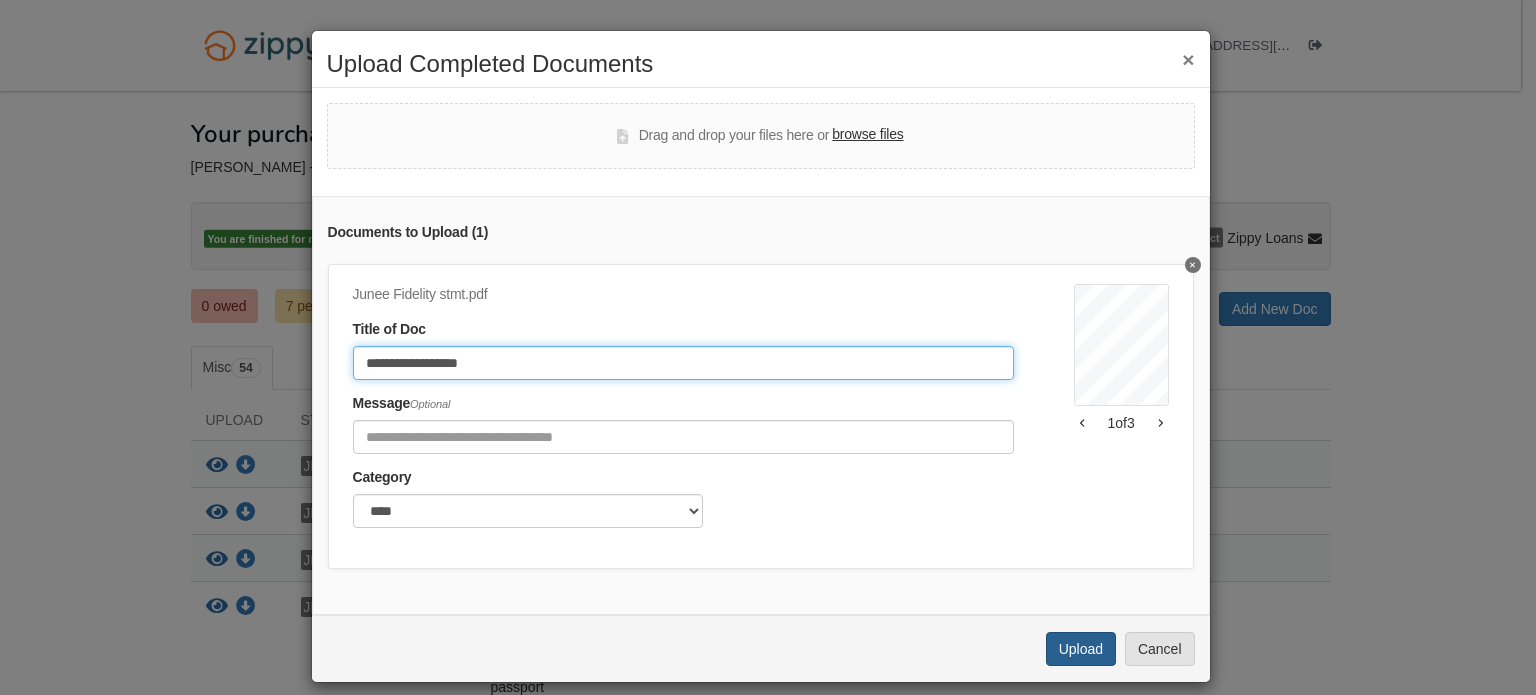 type on "**********" 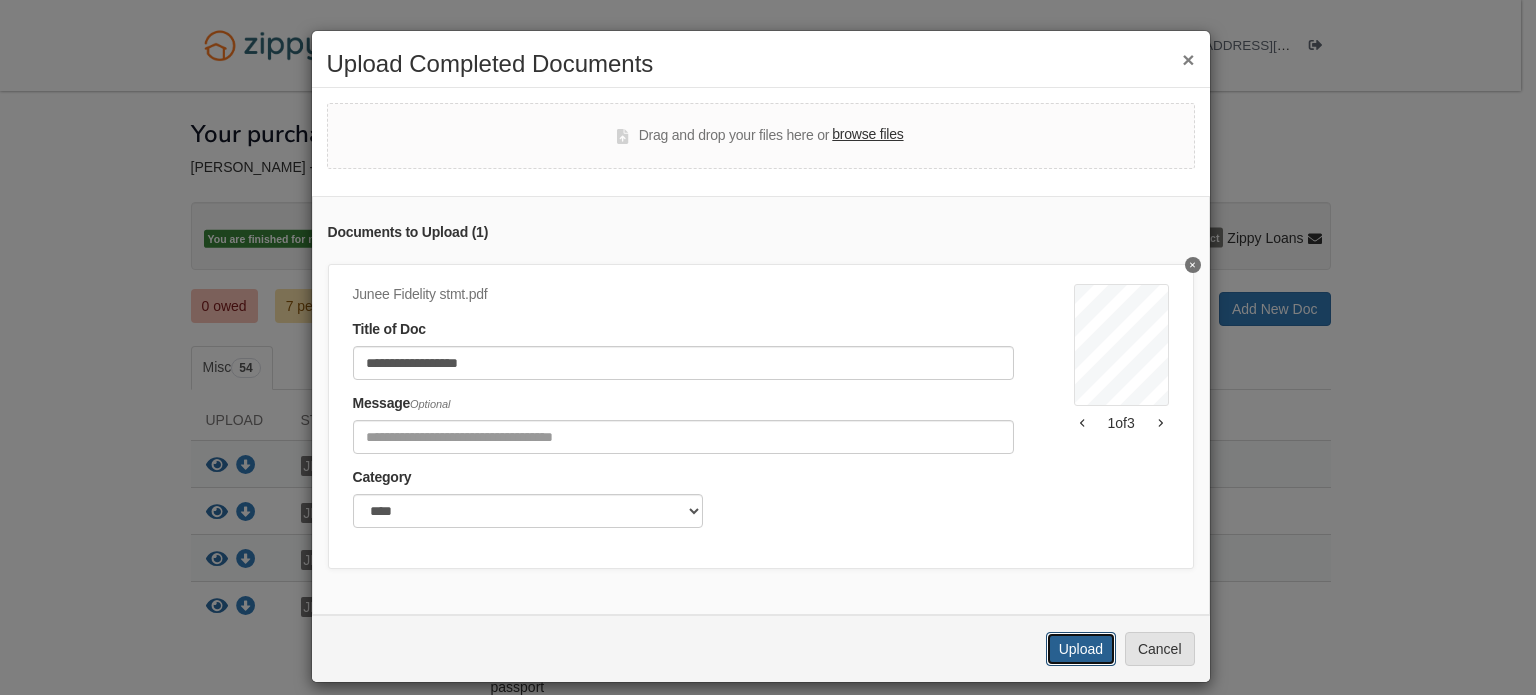 click on "Upload" at bounding box center (1081, 649) 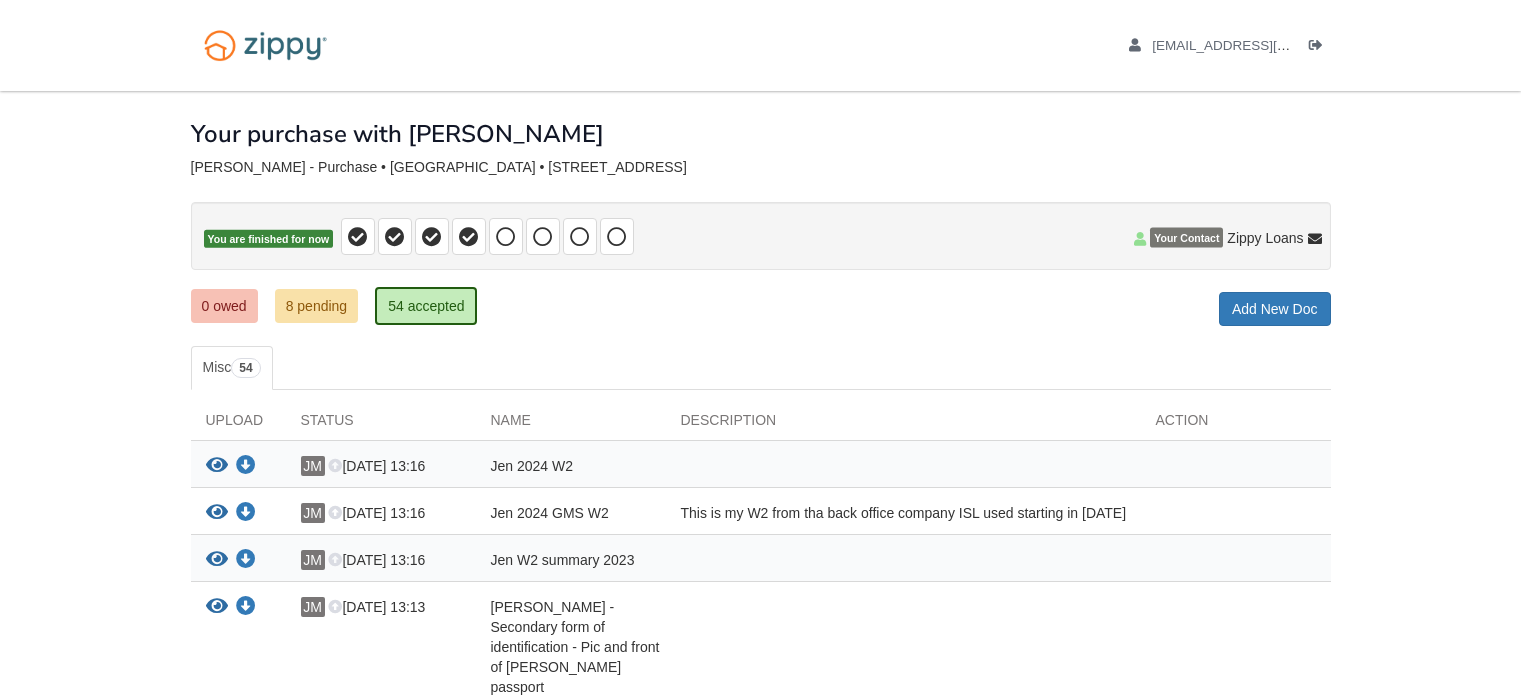 scroll, scrollTop: 0, scrollLeft: 0, axis: both 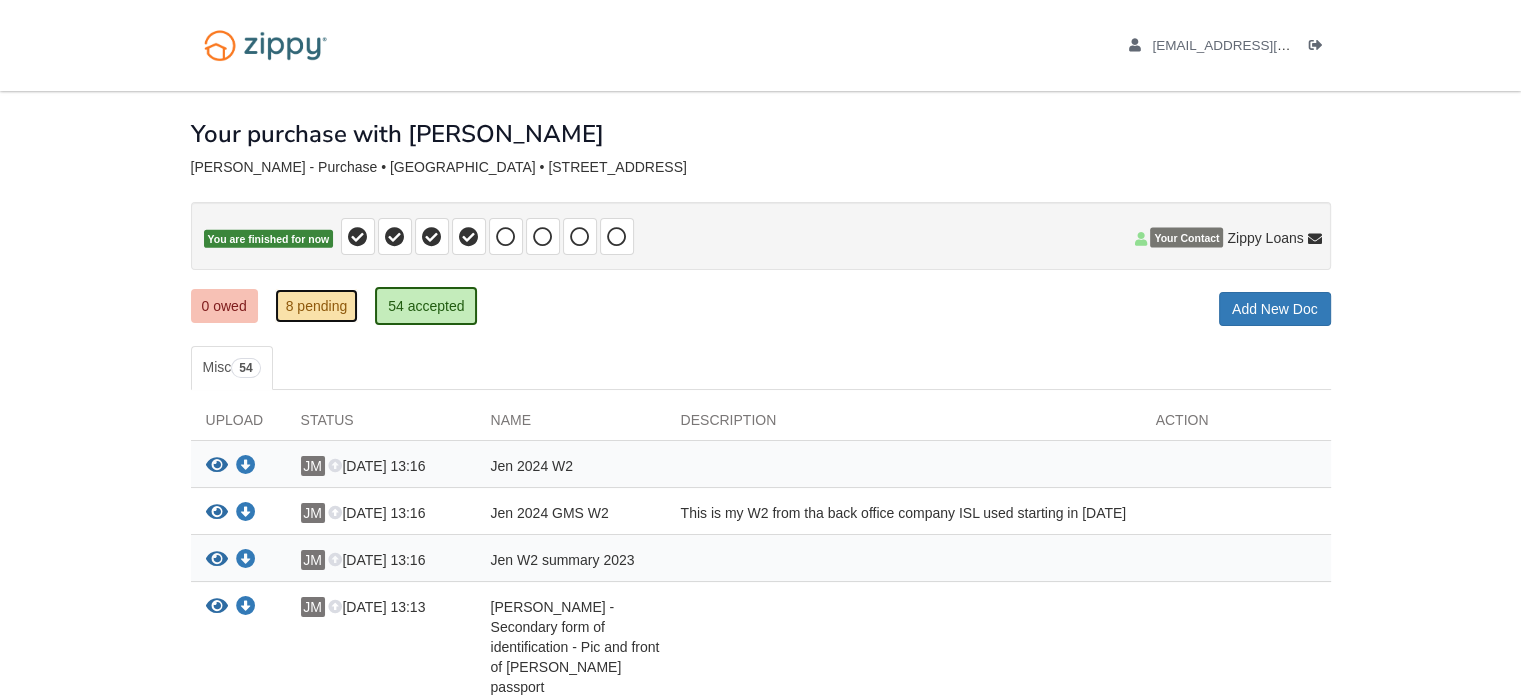 click on "8 pending" at bounding box center [317, 306] 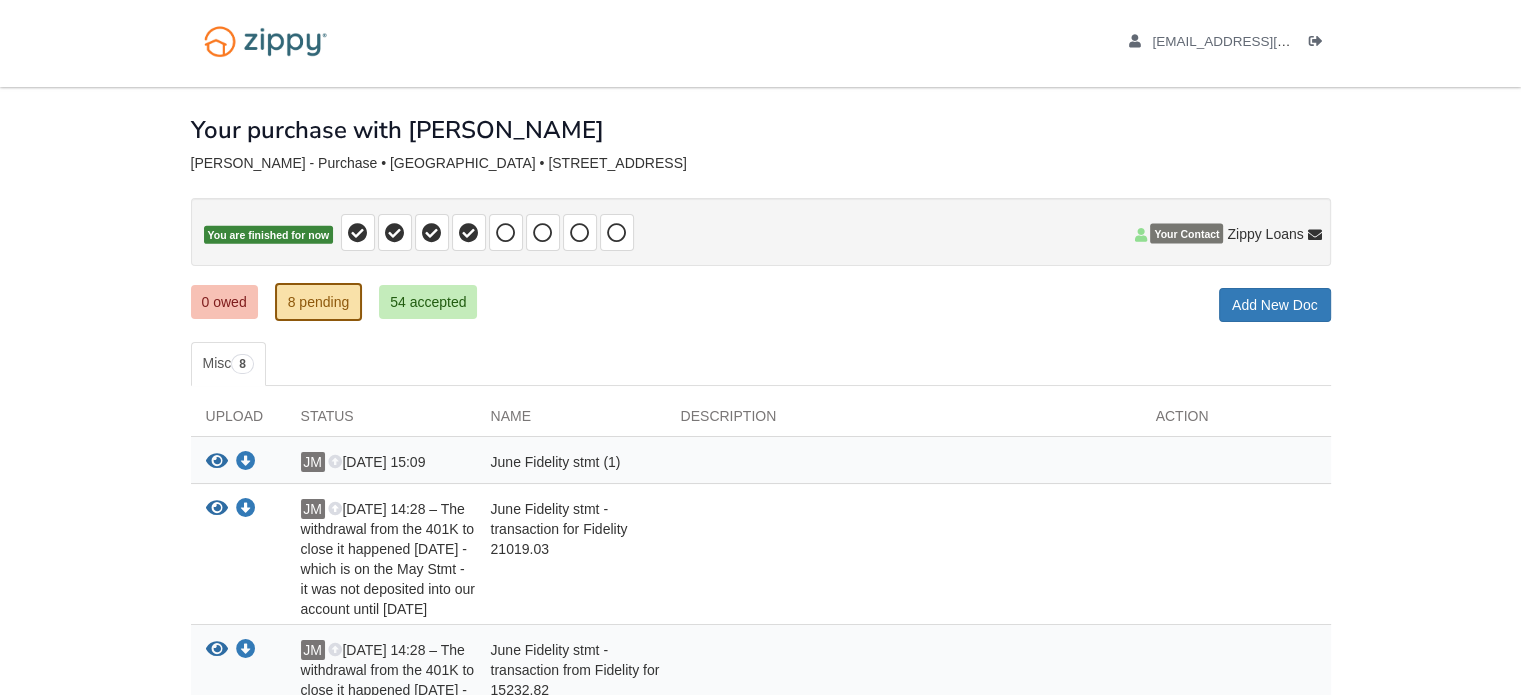scroll, scrollTop: 0, scrollLeft: 0, axis: both 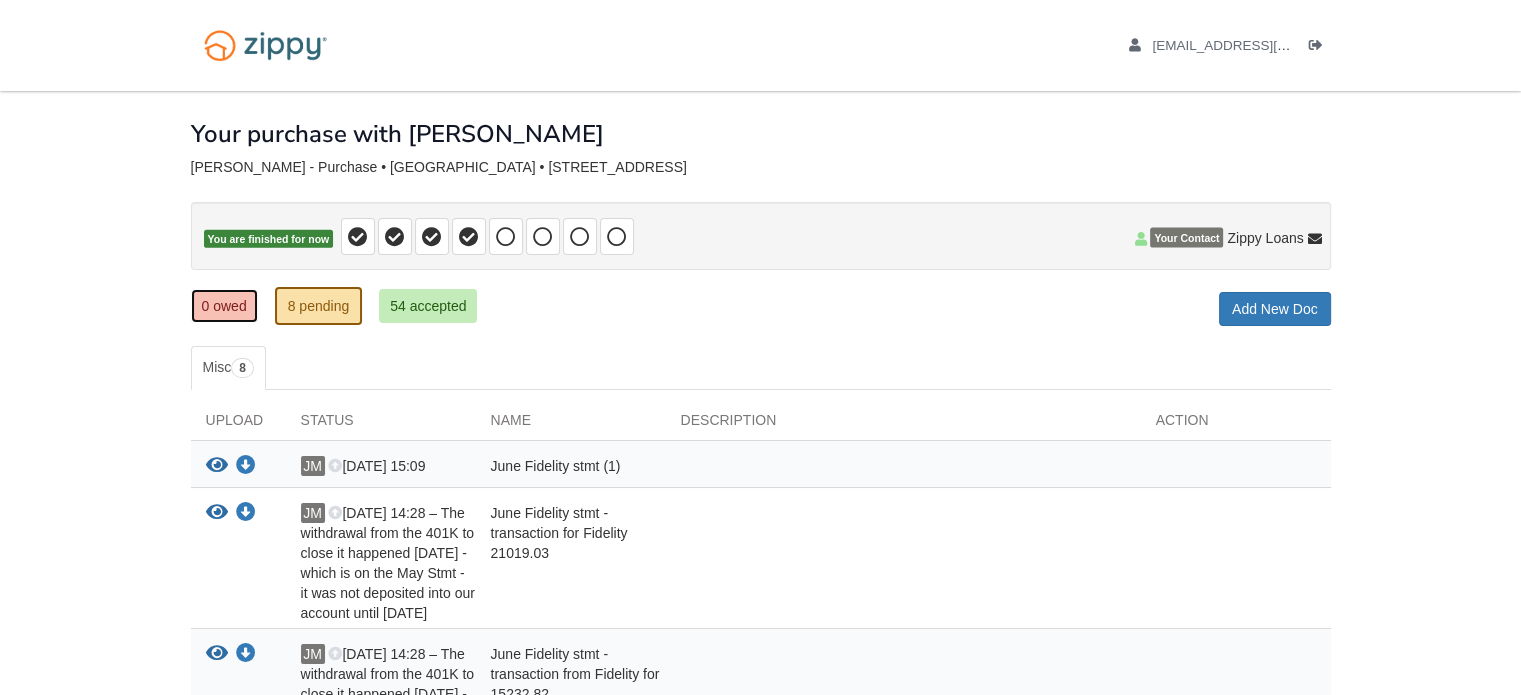 click on "0 owed" at bounding box center [224, 306] 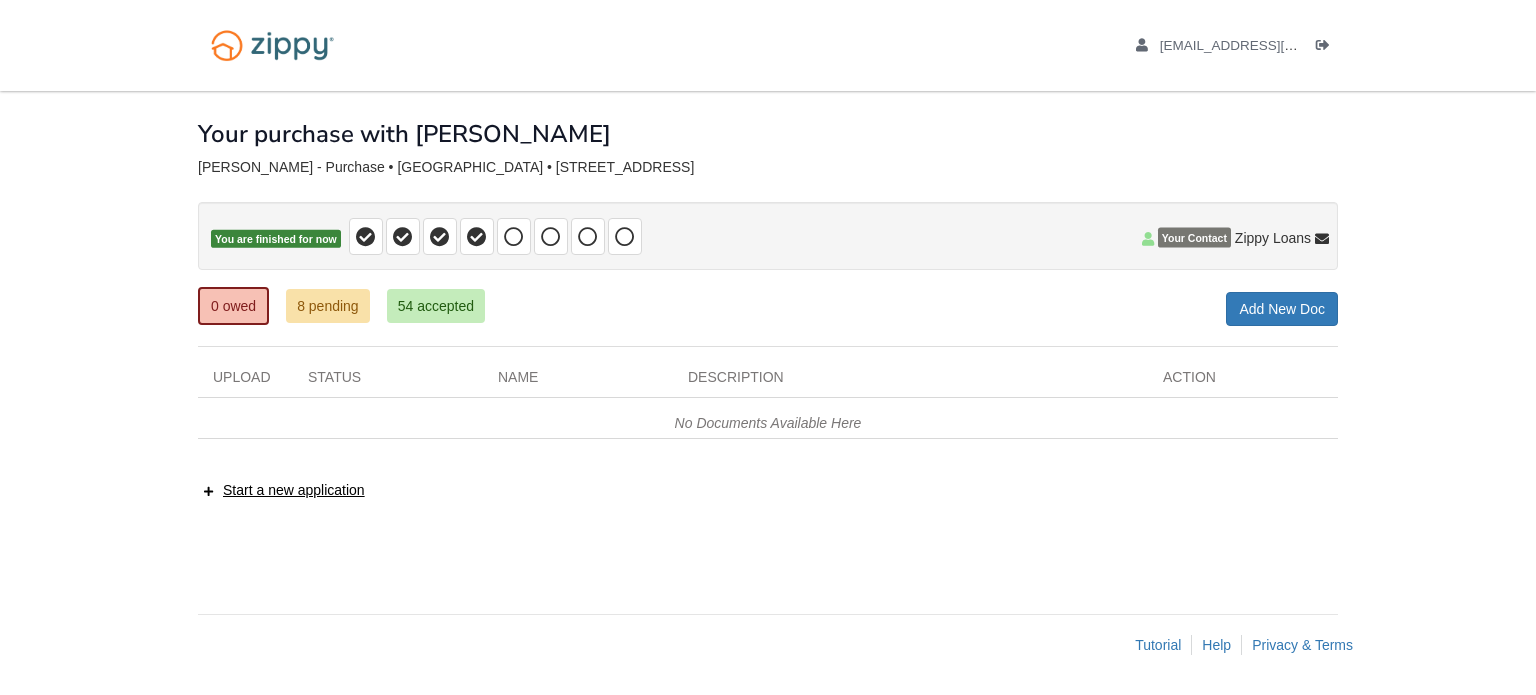 scroll, scrollTop: 0, scrollLeft: 0, axis: both 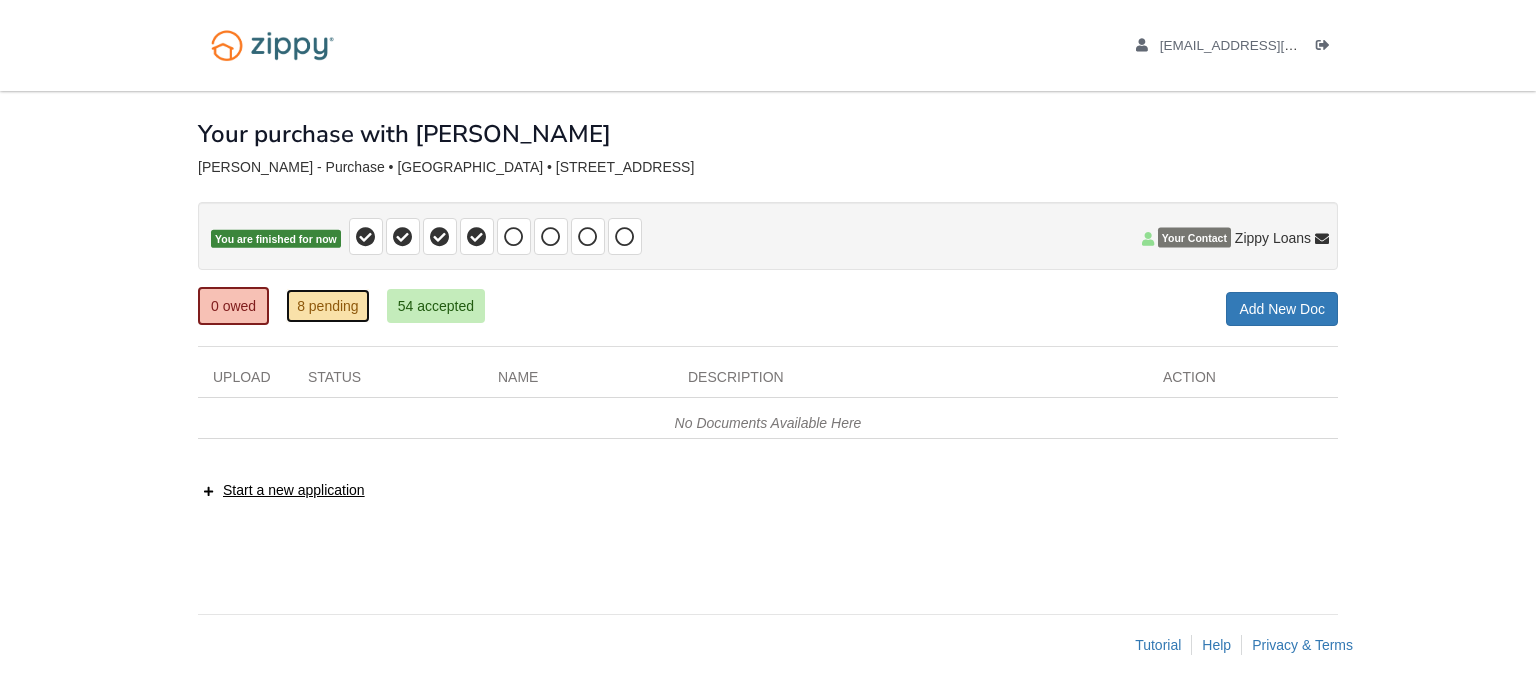 click on "8 pending" at bounding box center [328, 306] 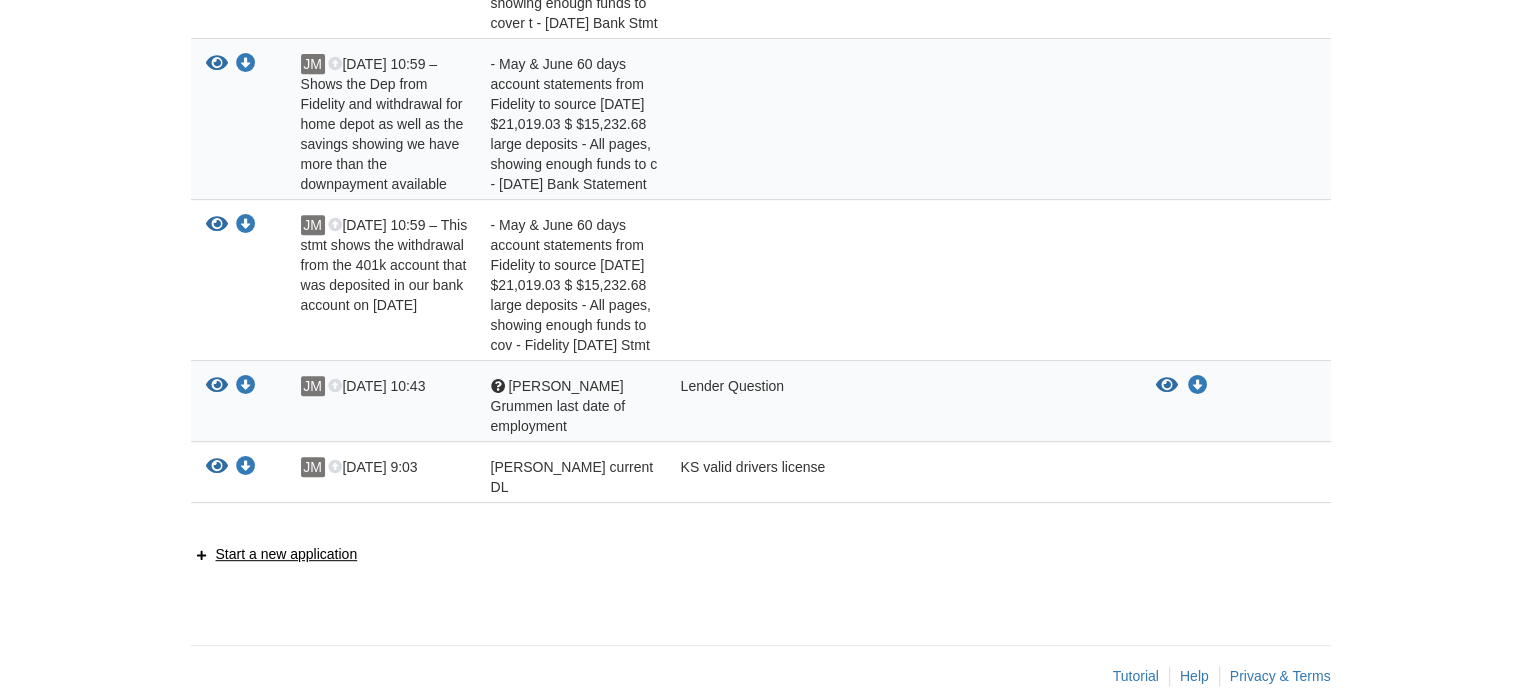 scroll, scrollTop: 900, scrollLeft: 0, axis: vertical 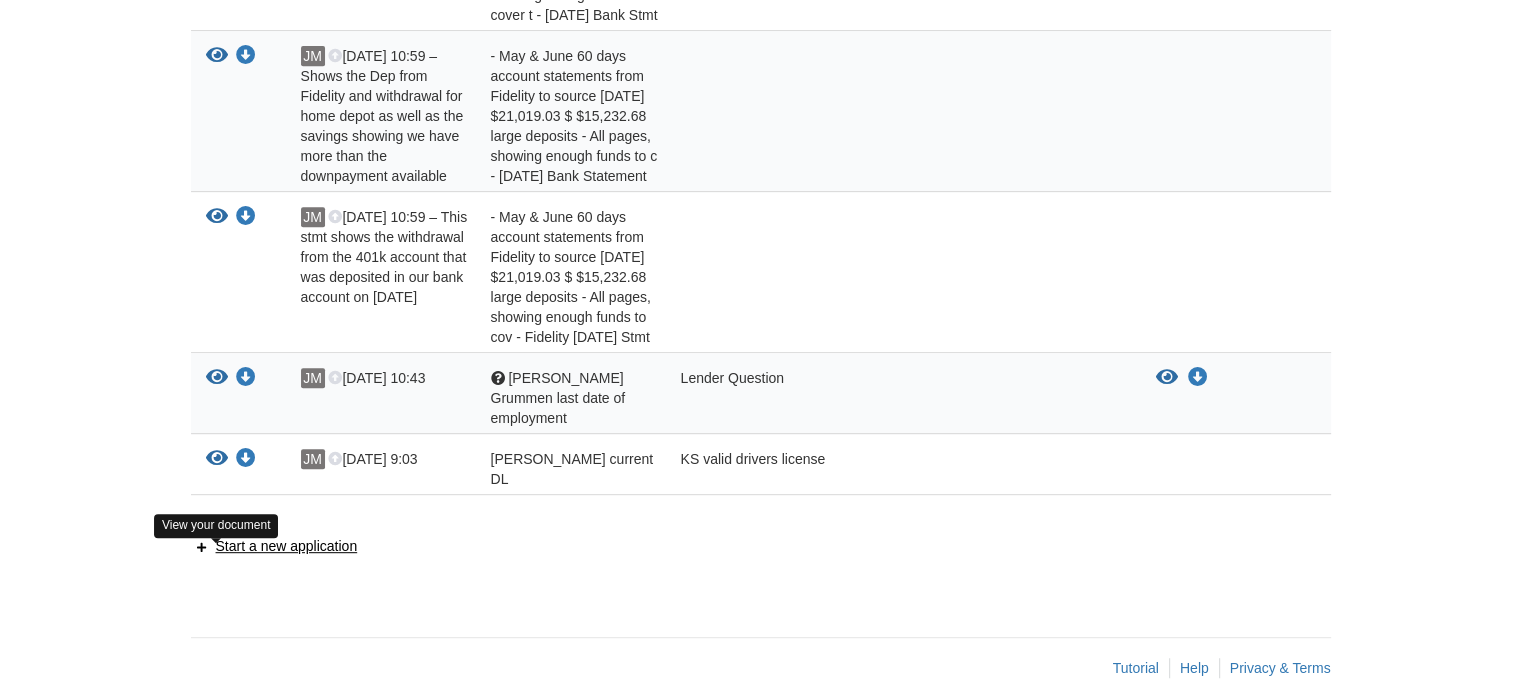 click at bounding box center [217, 459] 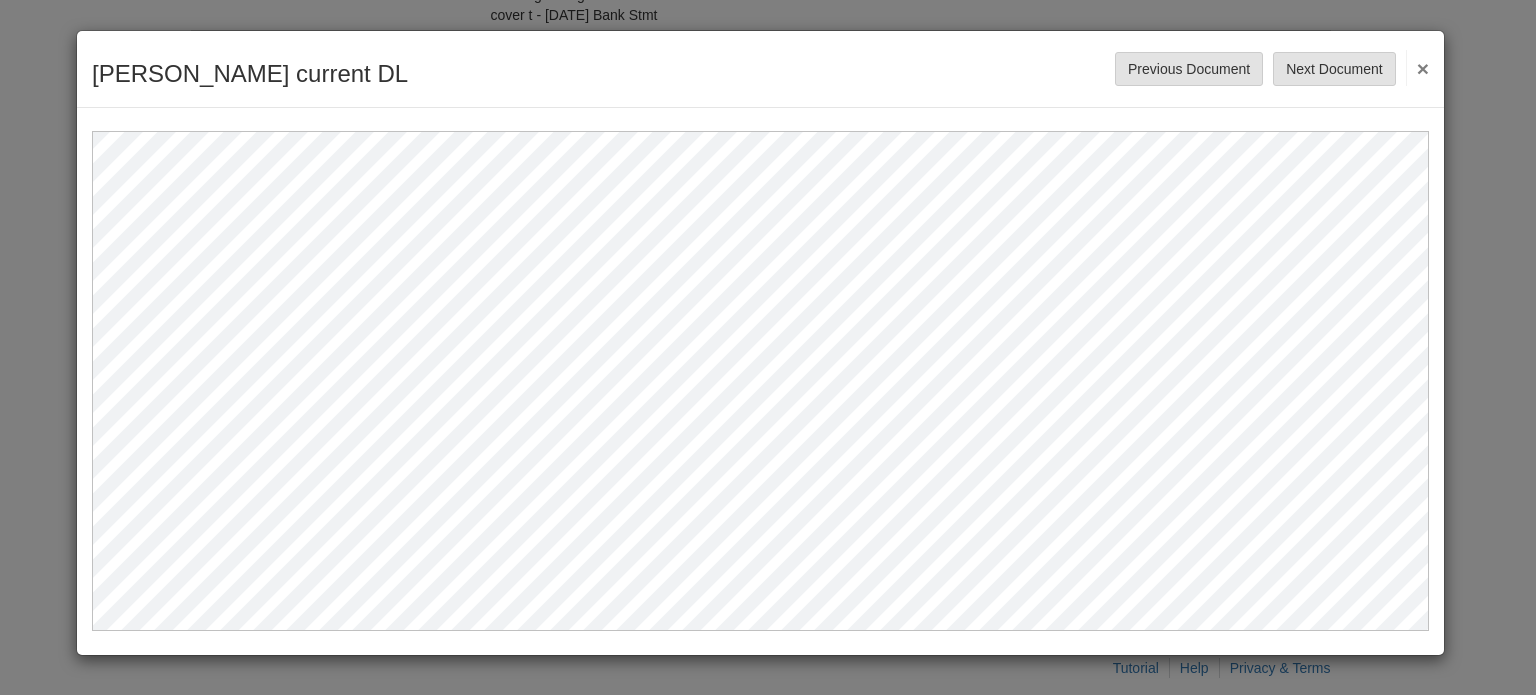 click on "×" at bounding box center (1417, 68) 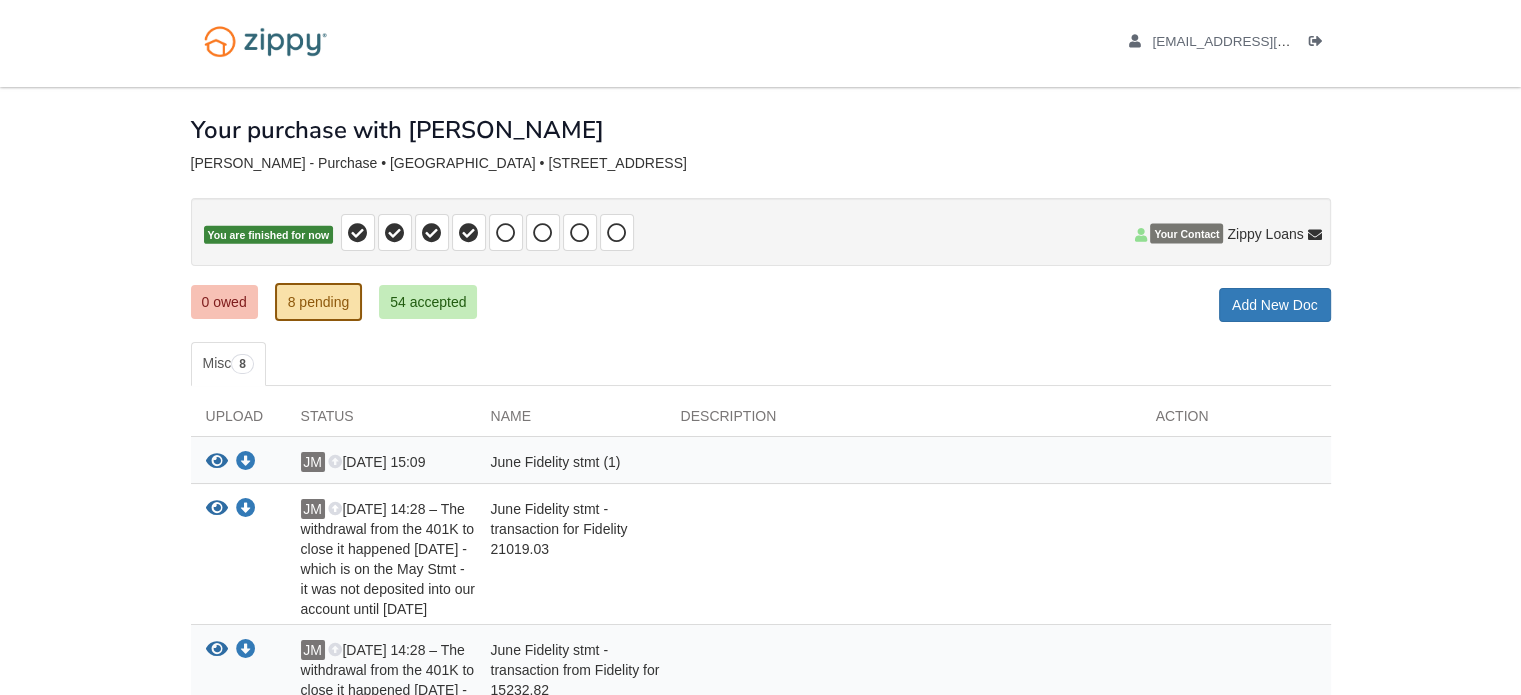 scroll, scrollTop: 0, scrollLeft: 0, axis: both 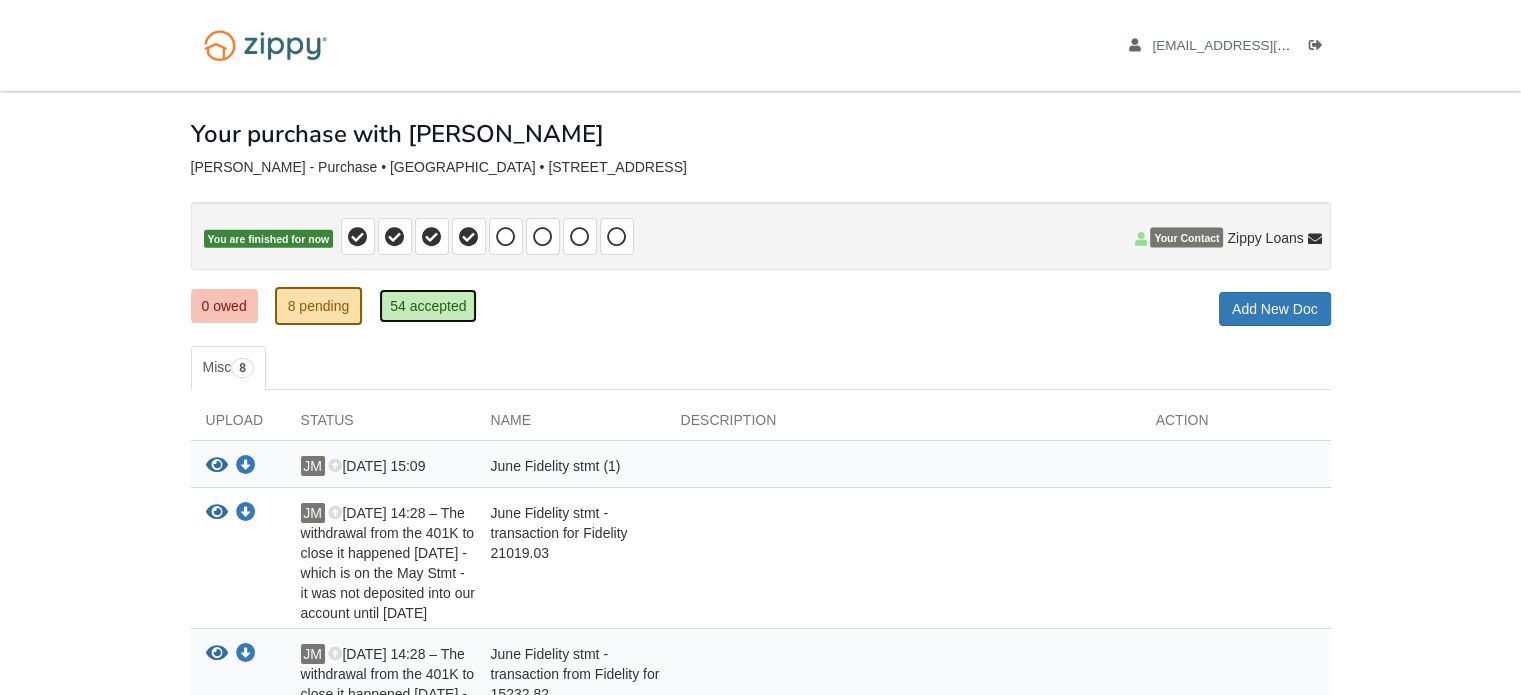 click on "54 accepted" at bounding box center [428, 306] 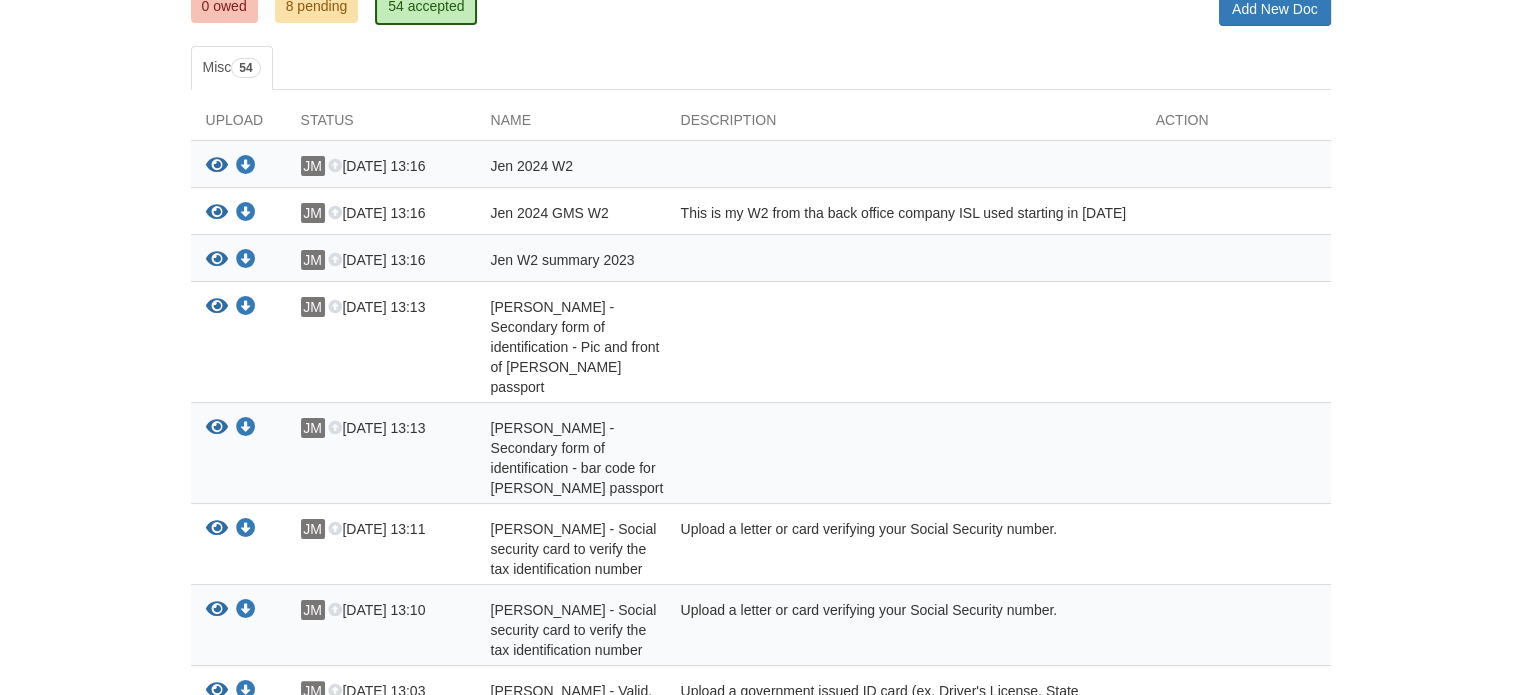 scroll, scrollTop: 0, scrollLeft: 0, axis: both 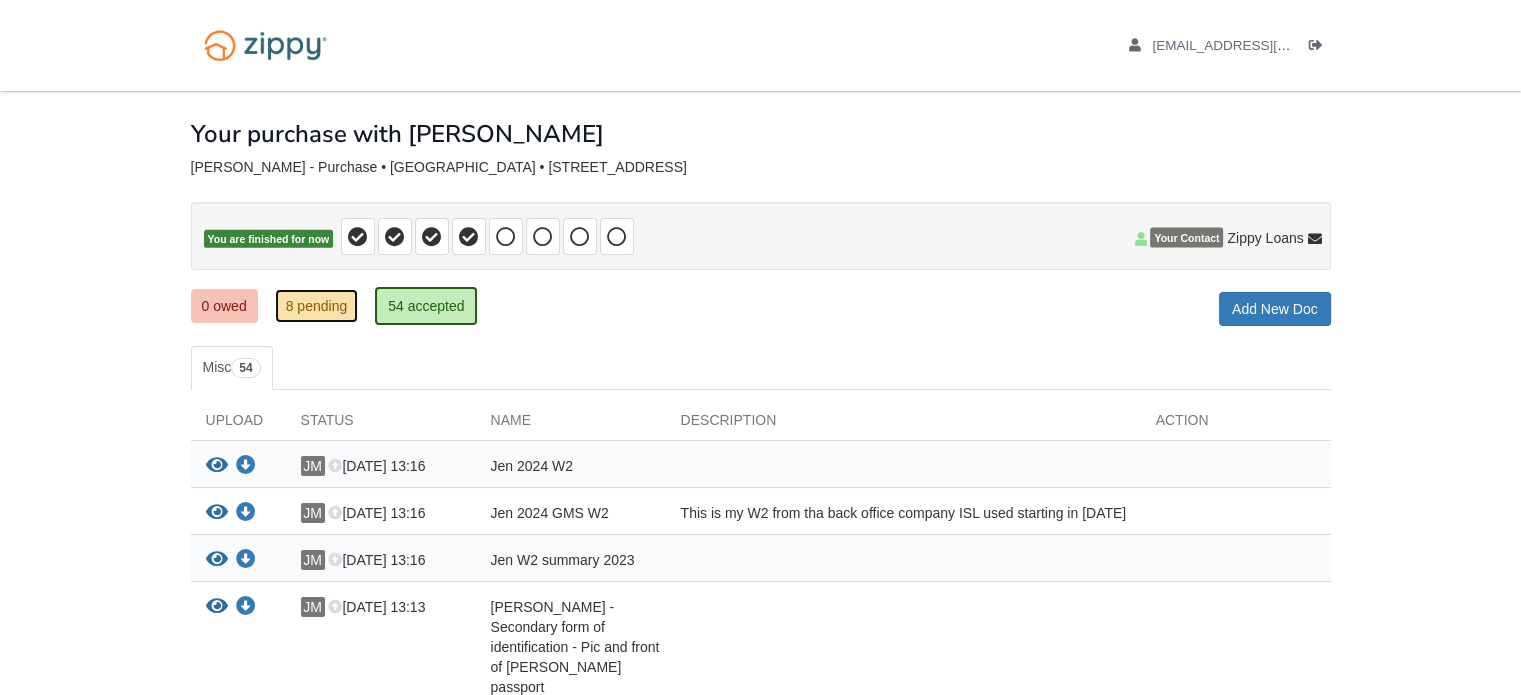 click on "8 pending" at bounding box center (317, 306) 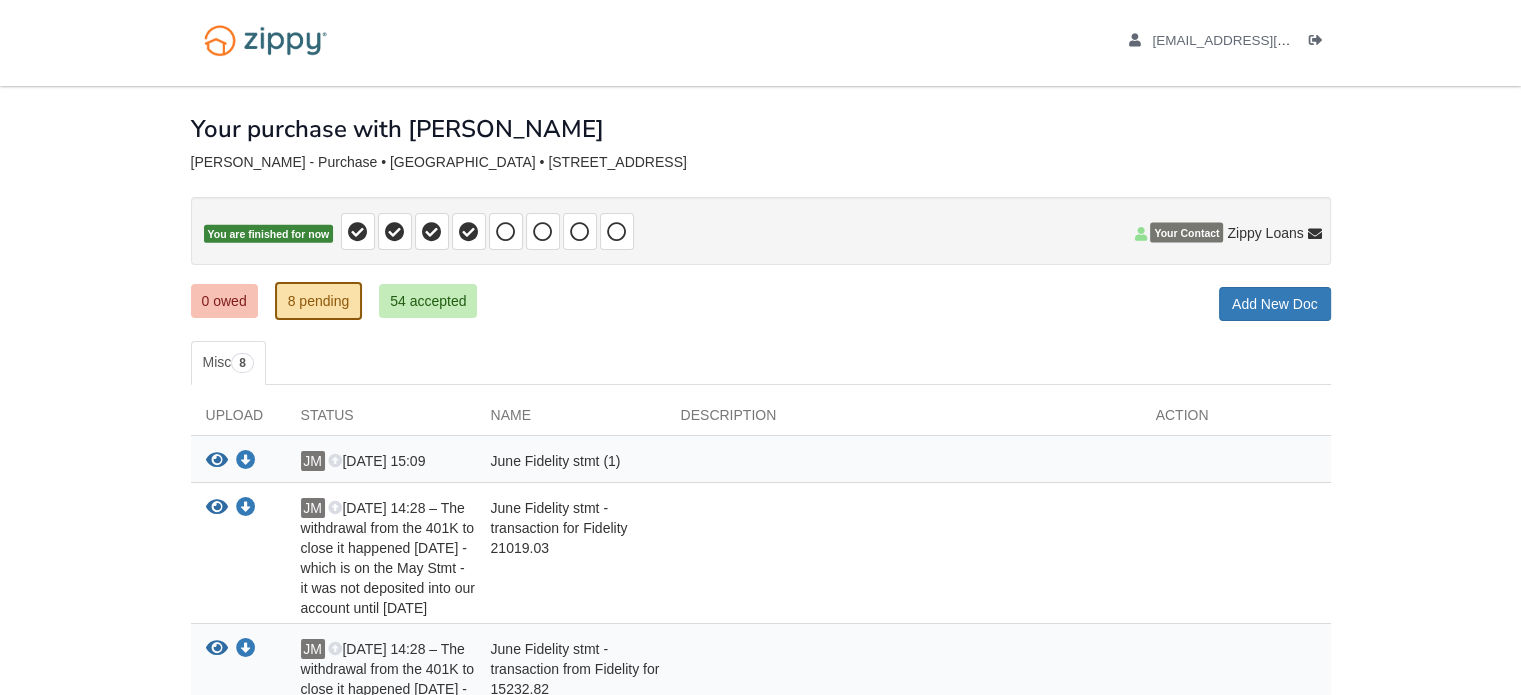 scroll, scrollTop: 0, scrollLeft: 0, axis: both 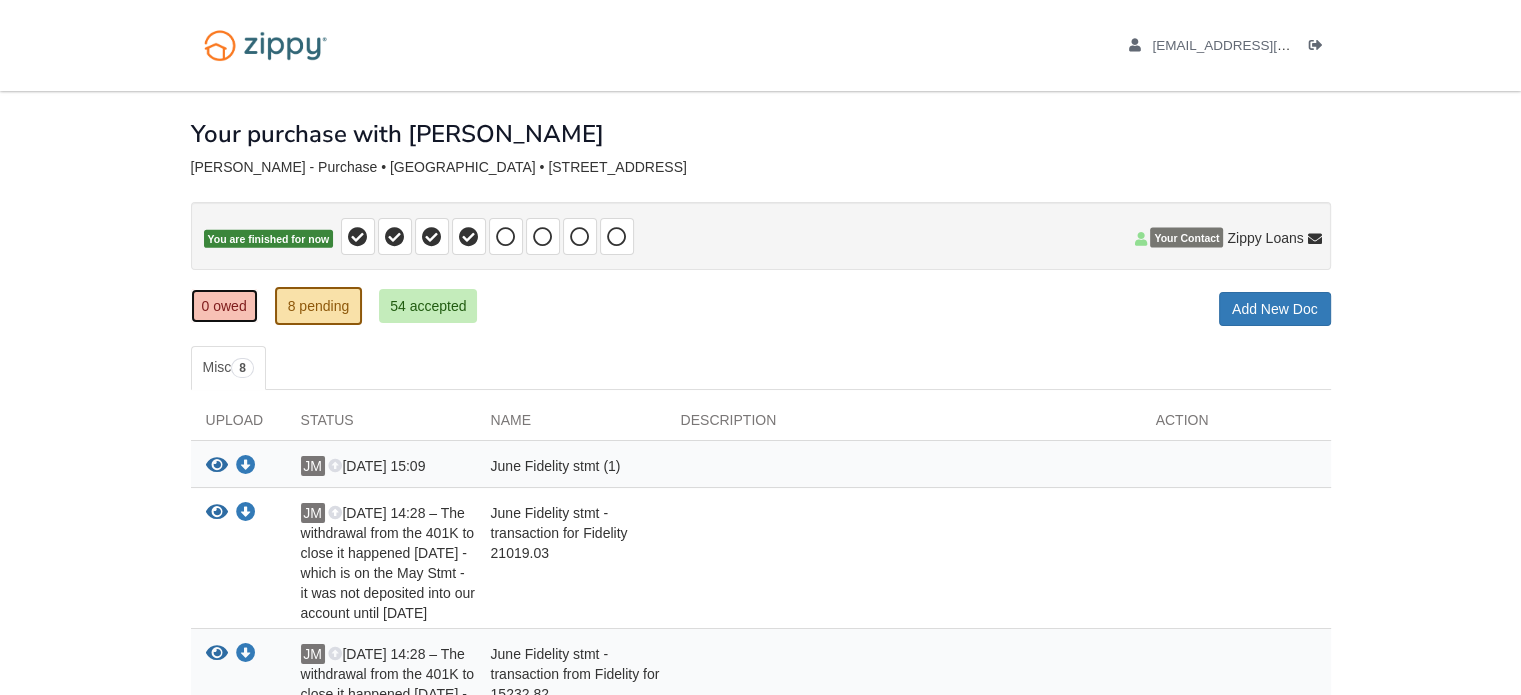 click on "0 owed" at bounding box center (224, 306) 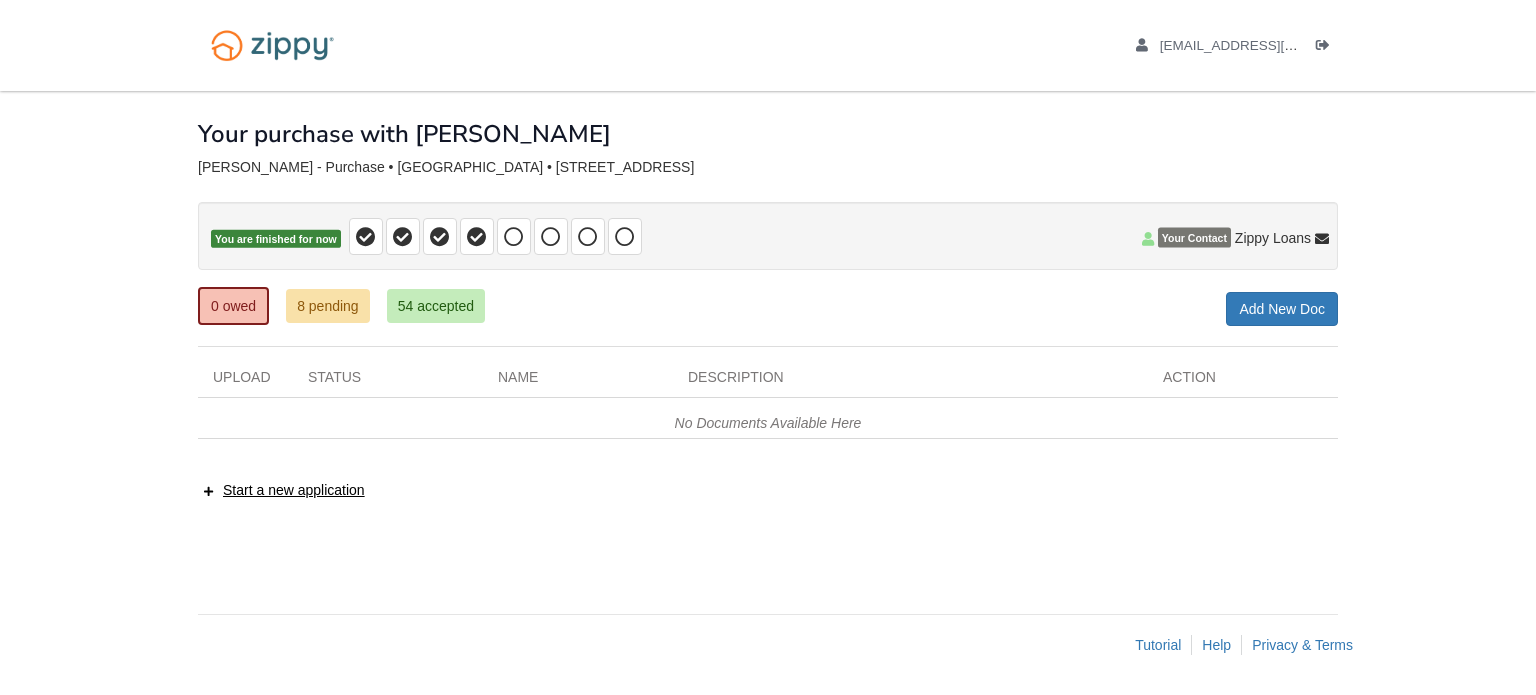scroll, scrollTop: 0, scrollLeft: 0, axis: both 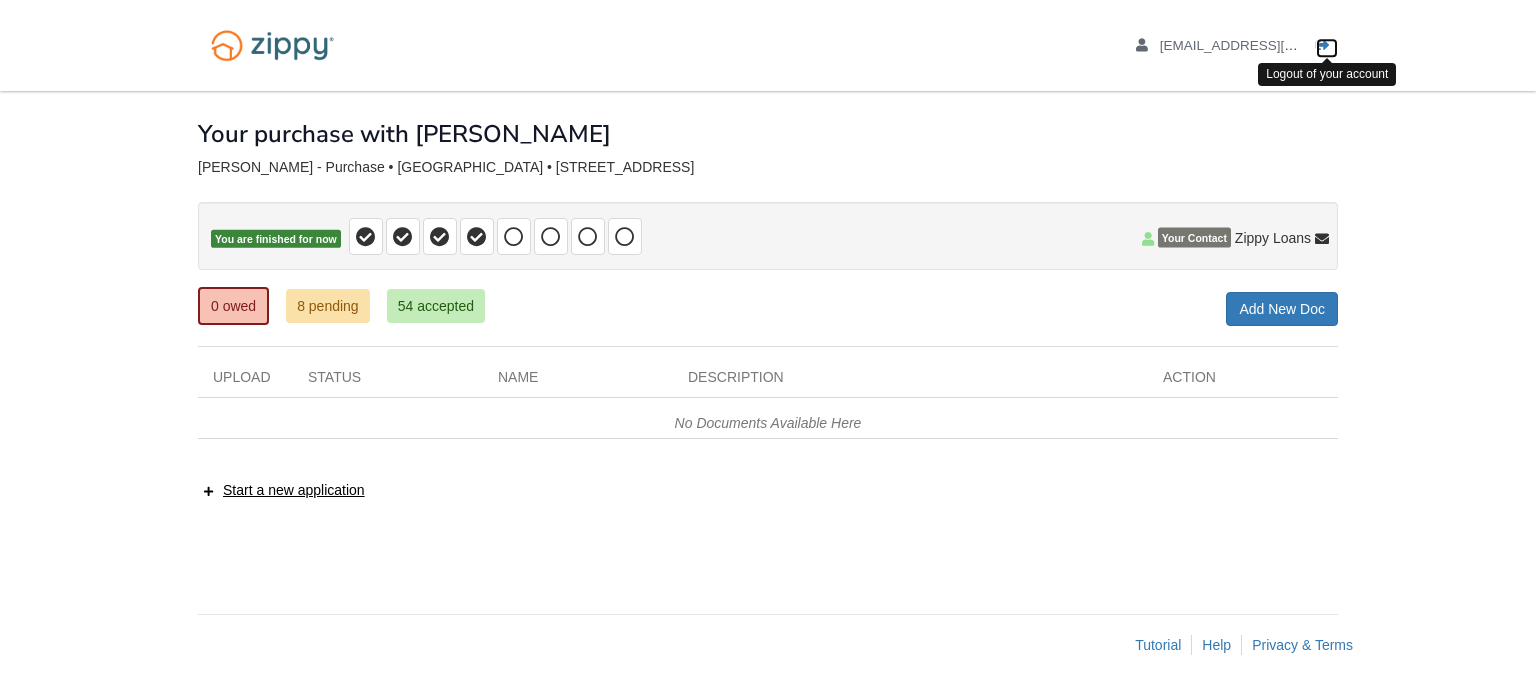 click at bounding box center (1323, 46) 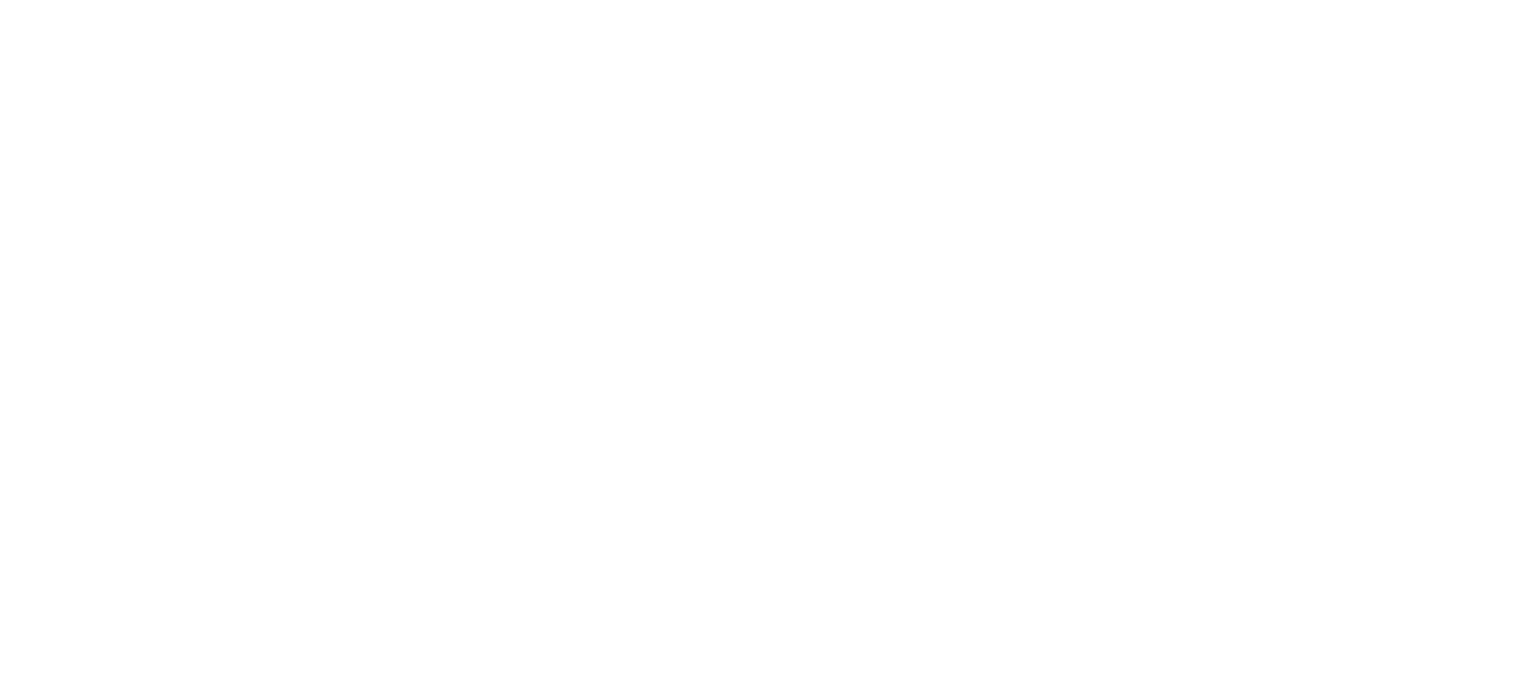 scroll, scrollTop: 0, scrollLeft: 0, axis: both 